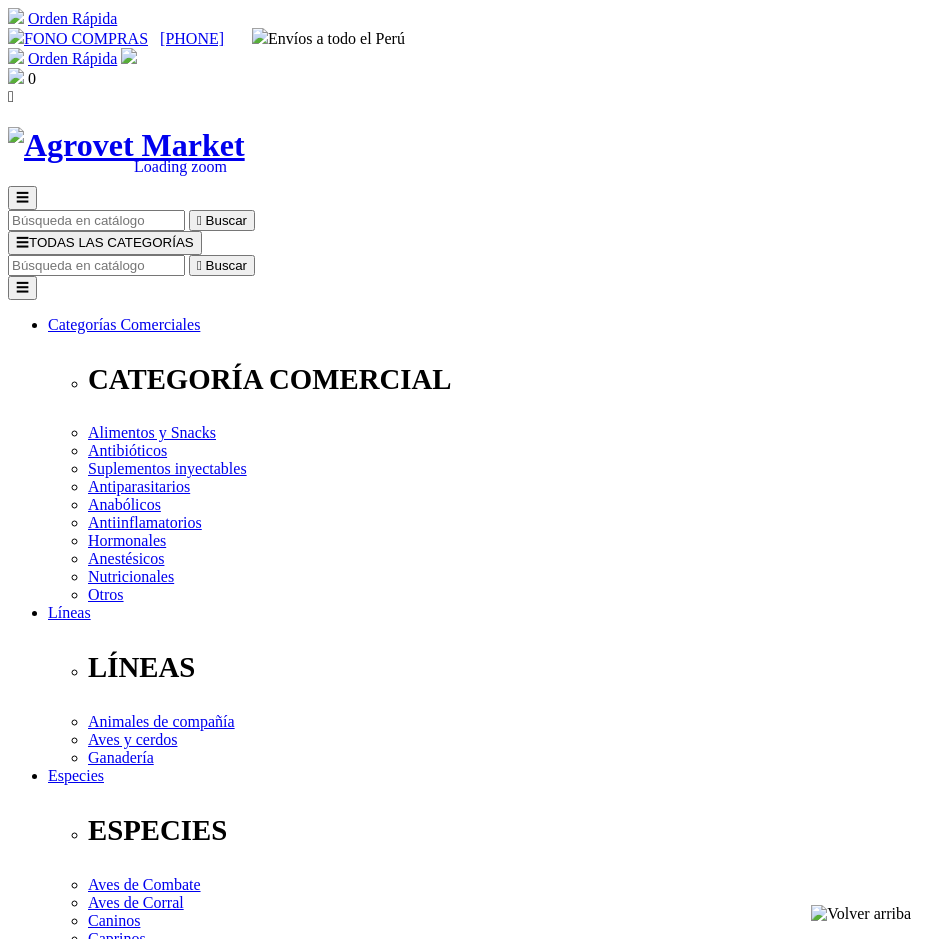 scroll, scrollTop: 0, scrollLeft: 0, axis: both 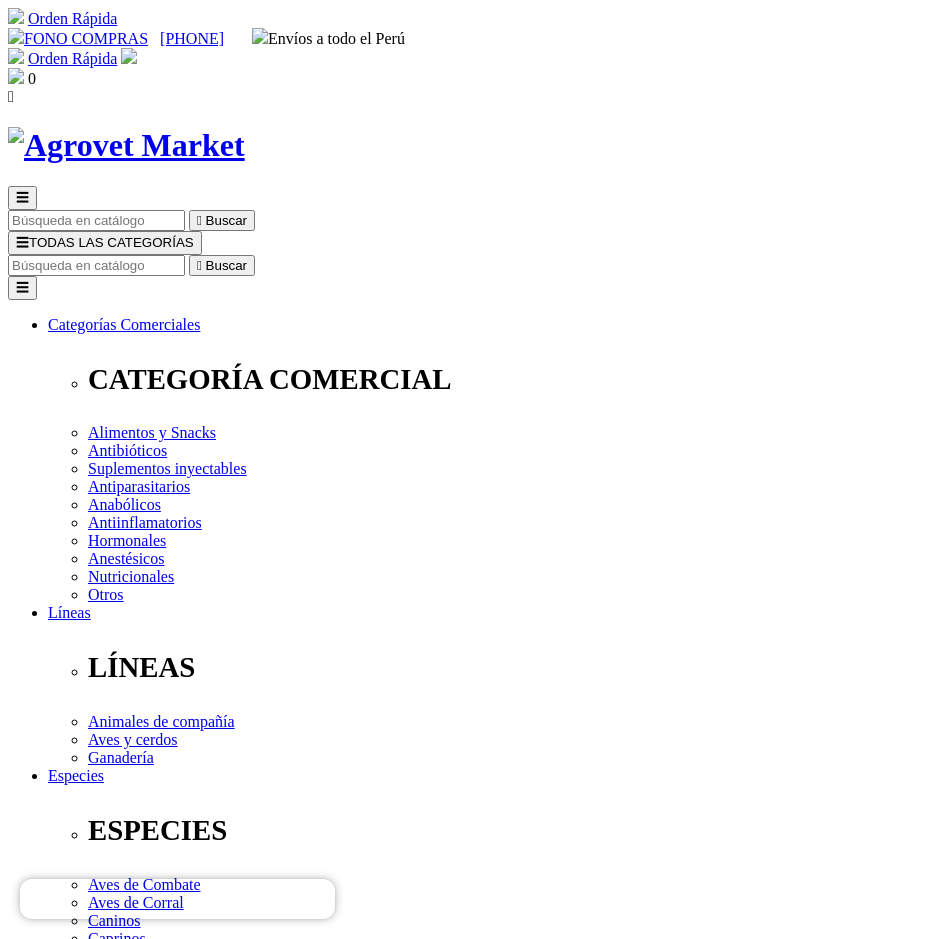 drag, startPoint x: 483, startPoint y: 349, endPoint x: 616, endPoint y: 353, distance: 133.06013 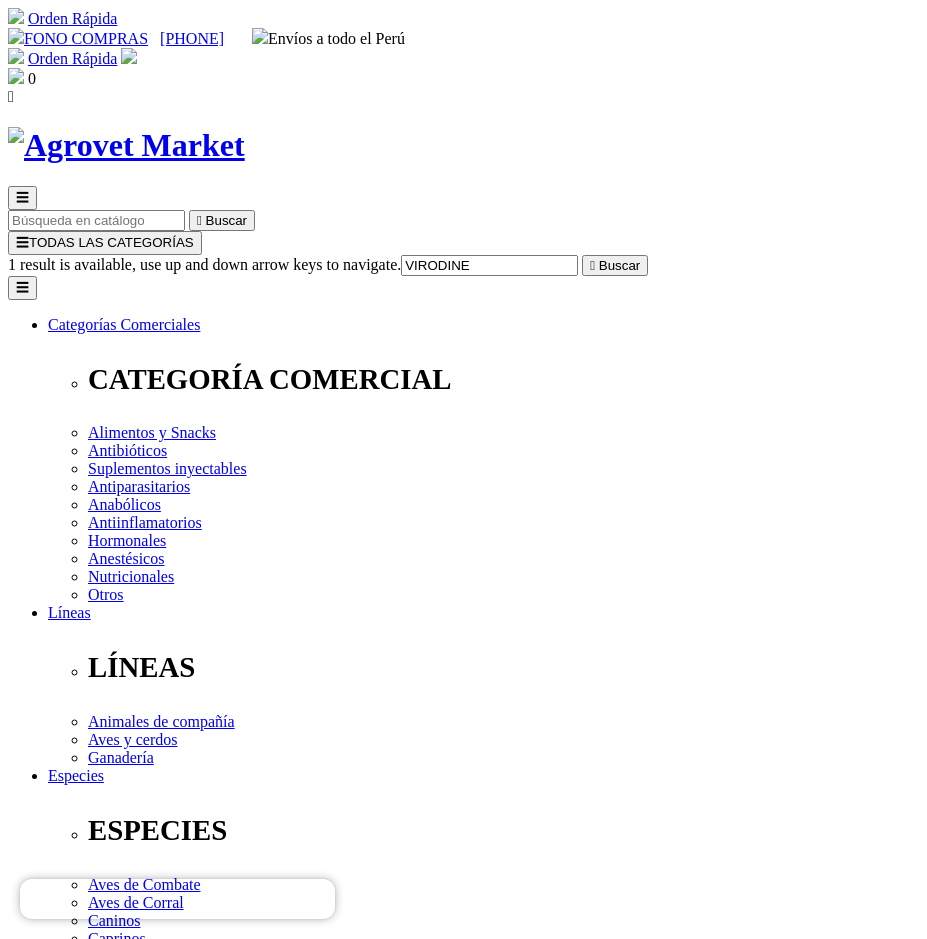 type on "VIRODINE" 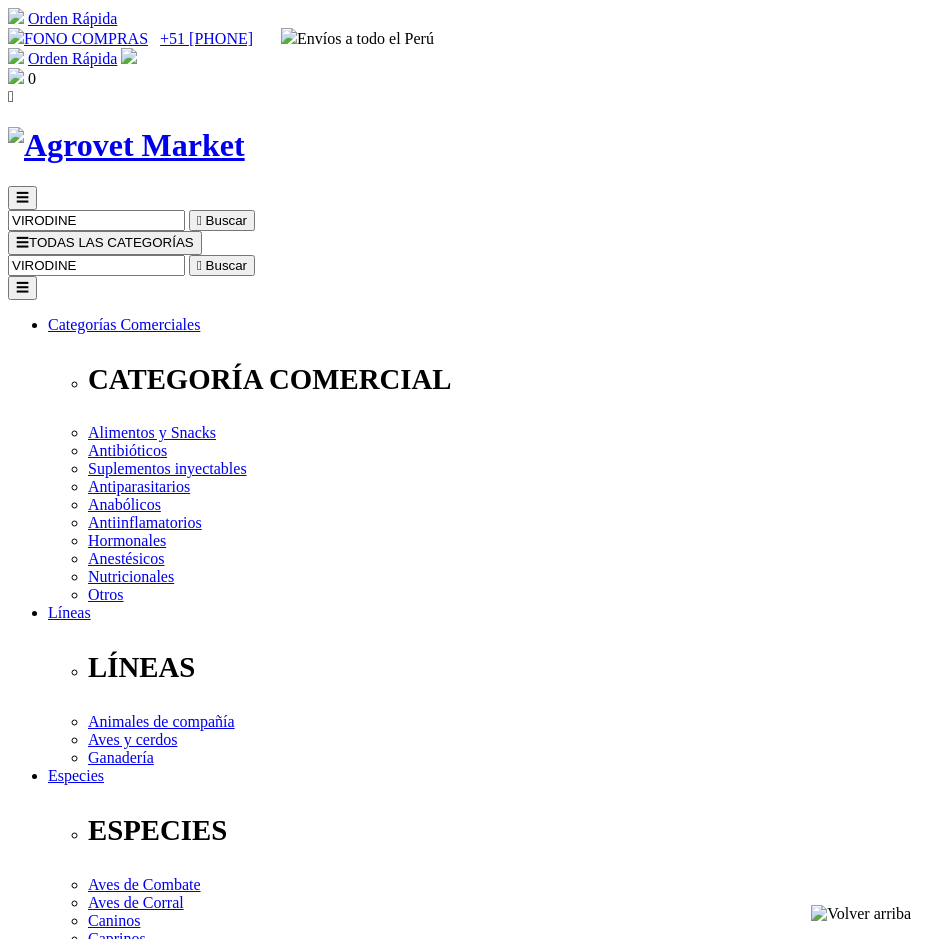 scroll, scrollTop: 0, scrollLeft: 0, axis: both 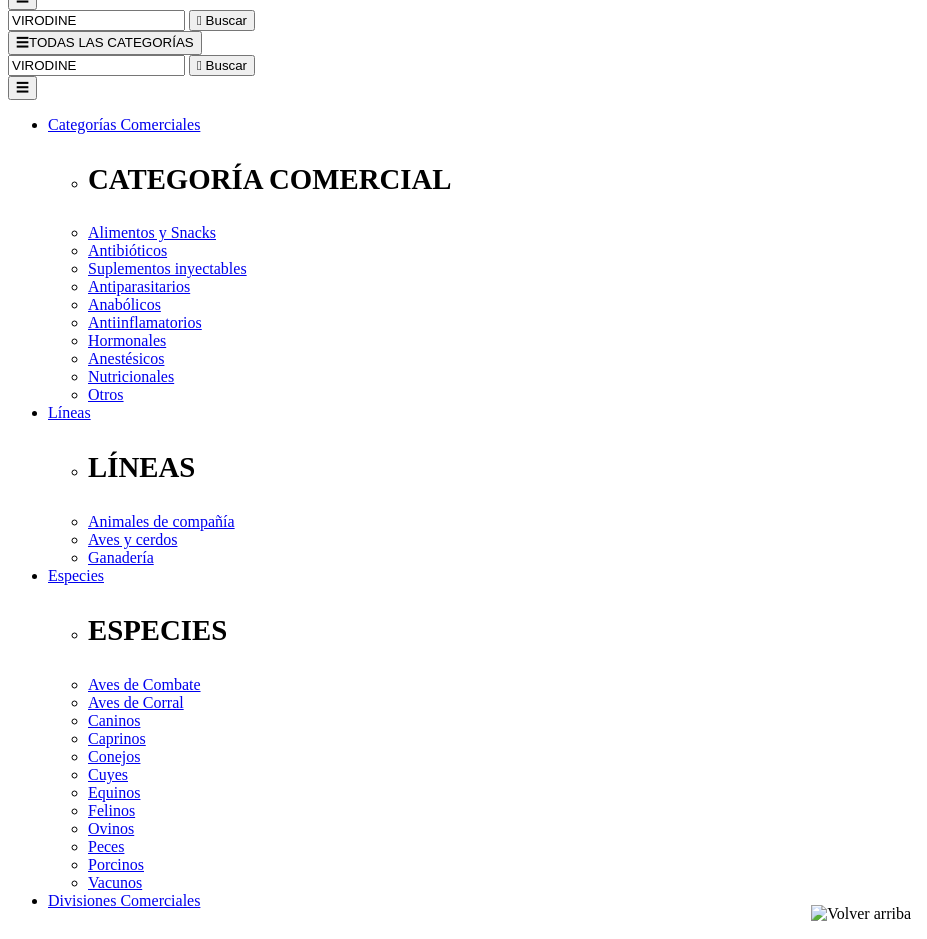 click at bounding box center (56, 2195) 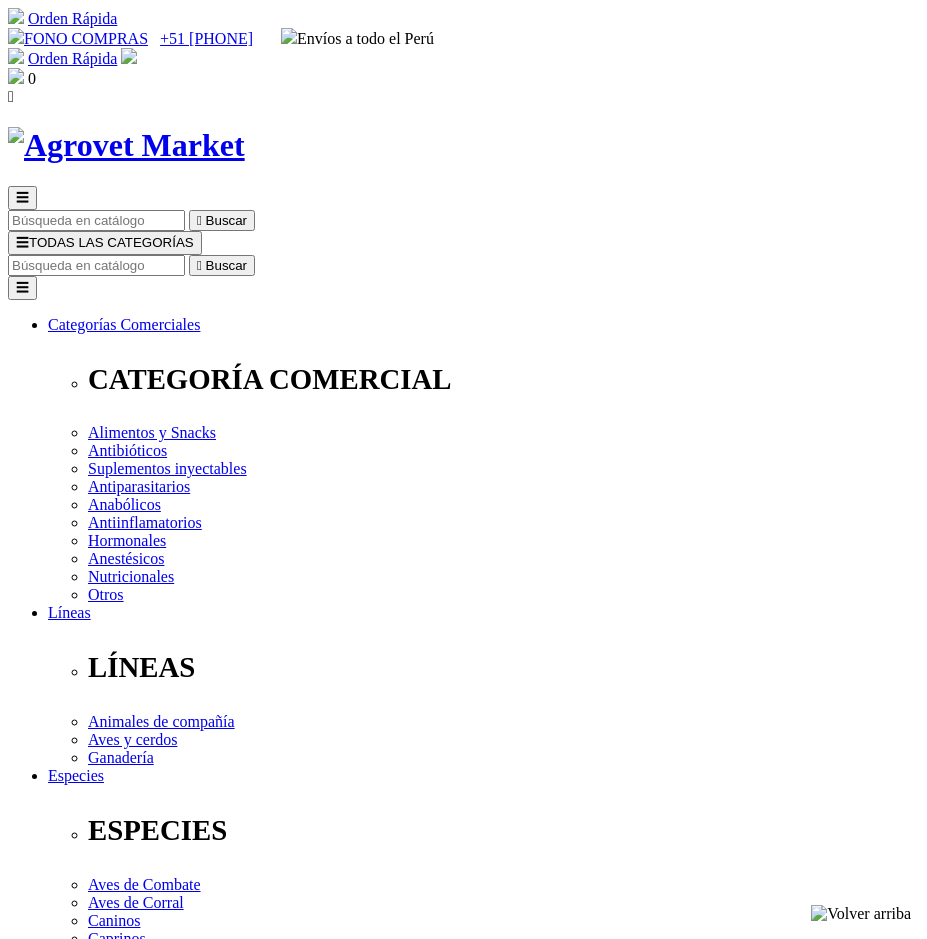 scroll, scrollTop: 0, scrollLeft: 0, axis: both 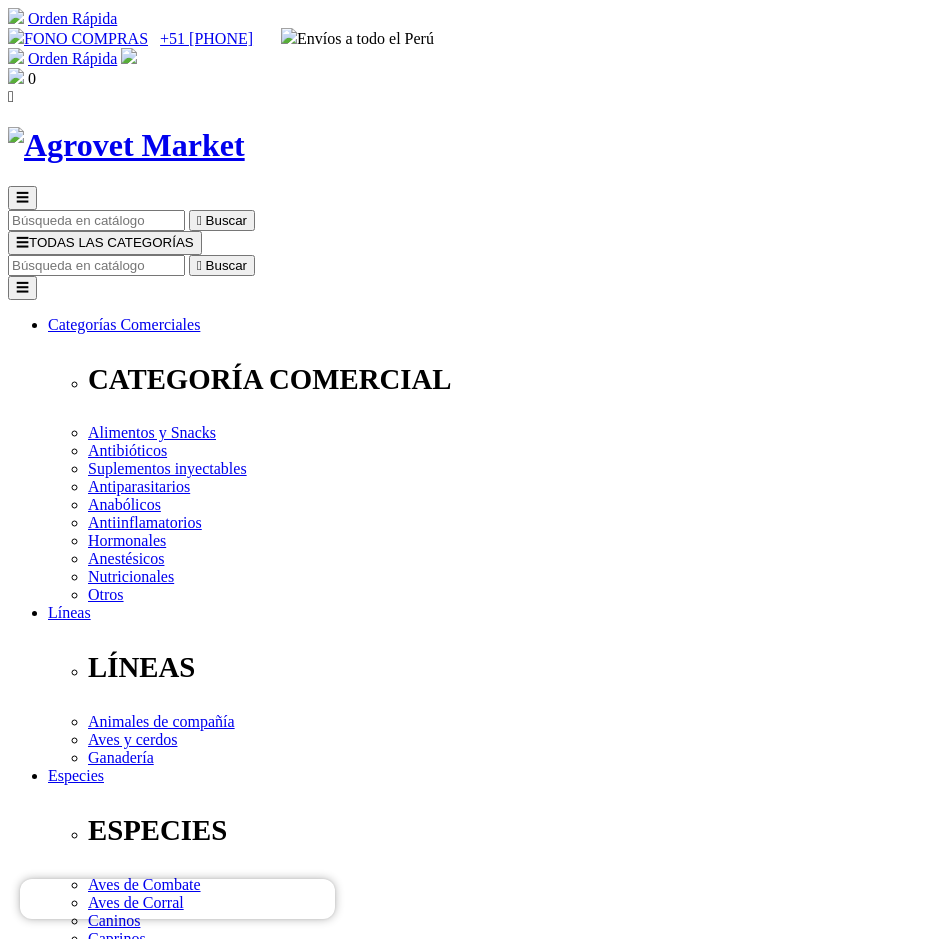 drag, startPoint x: 483, startPoint y: 347, endPoint x: 598, endPoint y: 351, distance: 115.06954 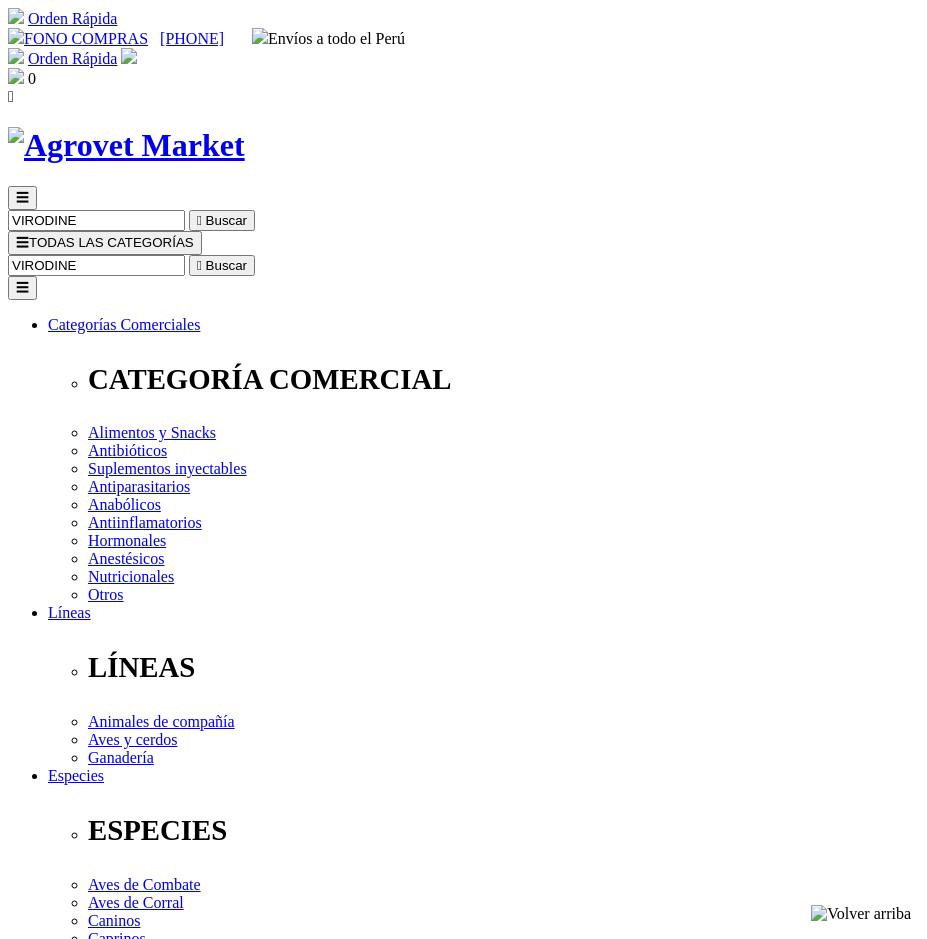 scroll, scrollTop: 200, scrollLeft: 0, axis: vertical 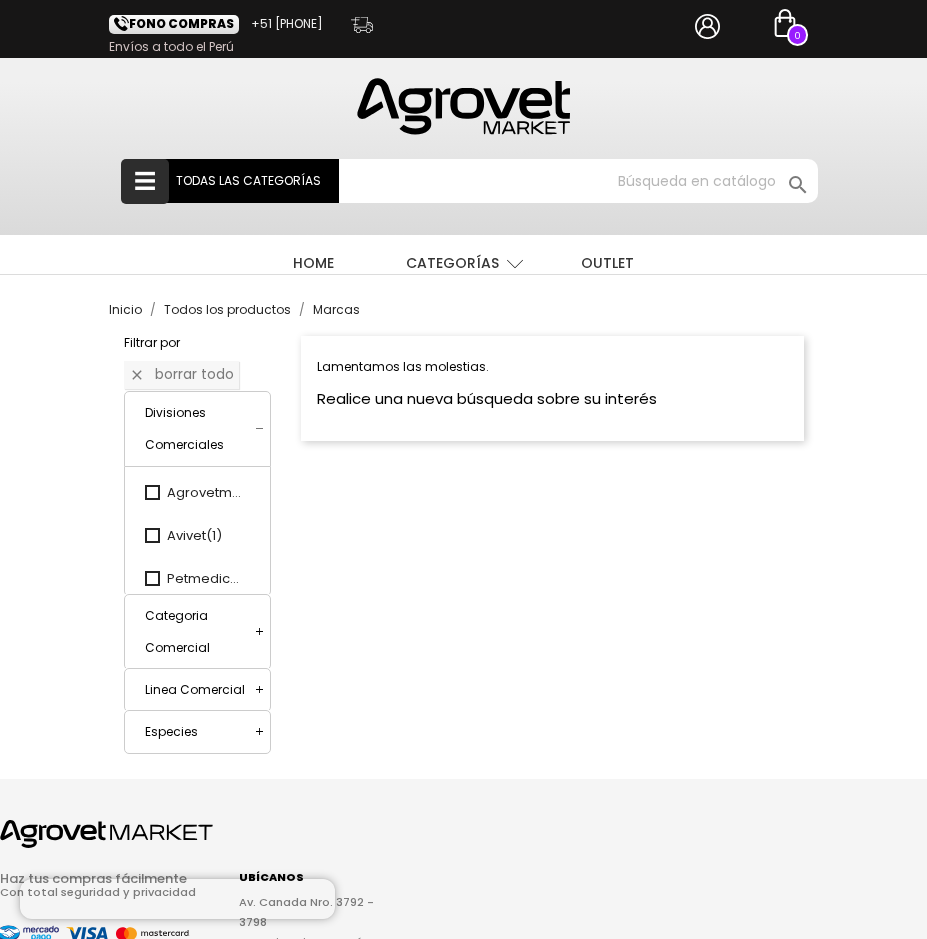 click on "Inicio
Todos los productos
Marcas
Marcas
Avivet Equestria Petmedica Agrovetmarket Pet Nutriscience

OK
Filtrar por

Borrar todo
Divisiones Comerciales

" at bounding box center [464, 539] 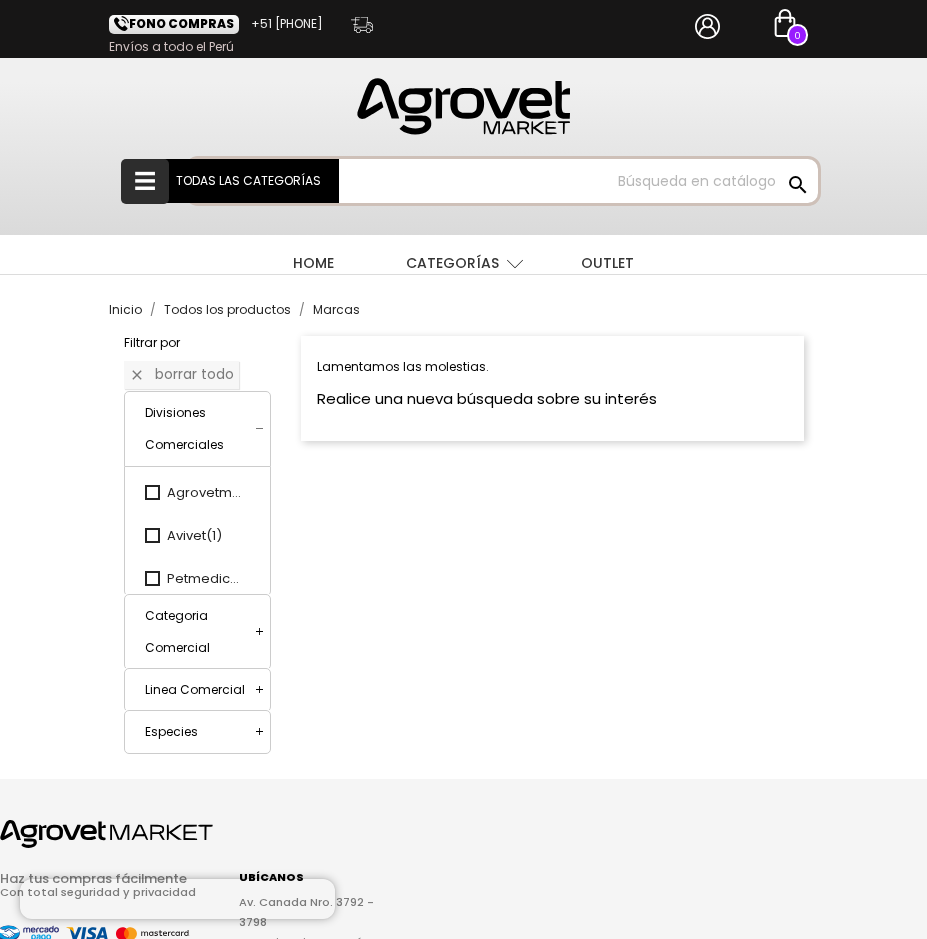 click at bounding box center [503, 181] 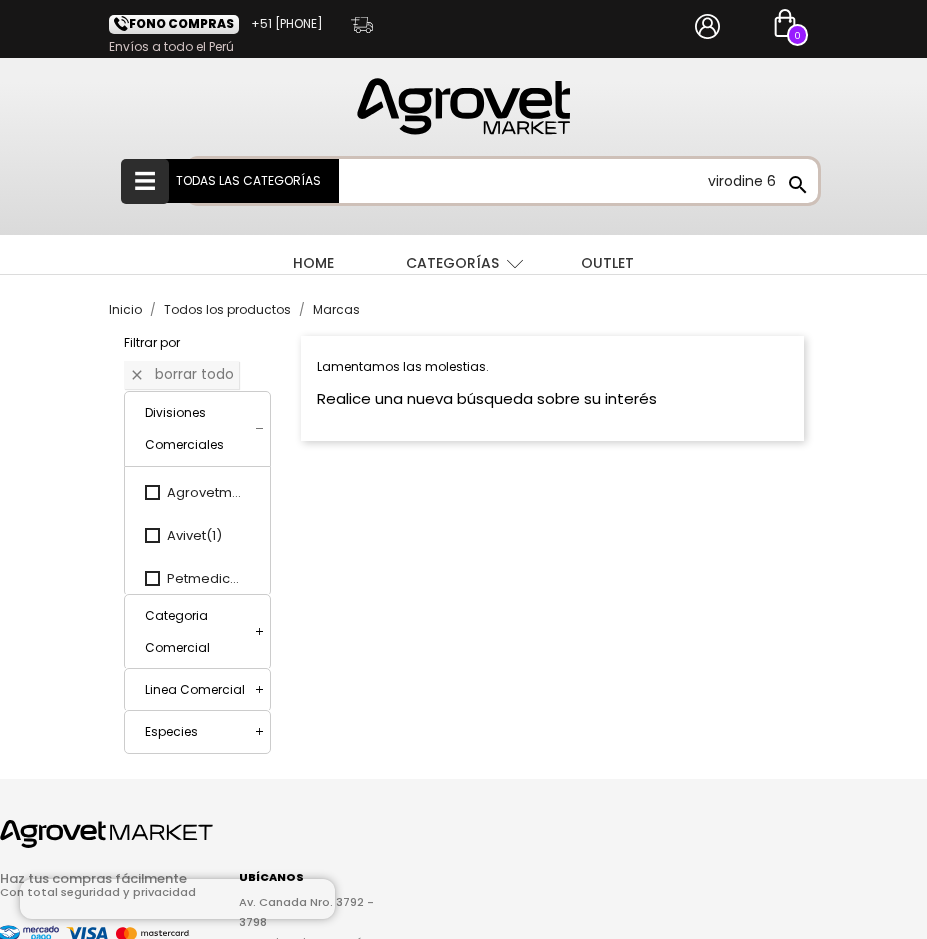 type on "virodine 6" 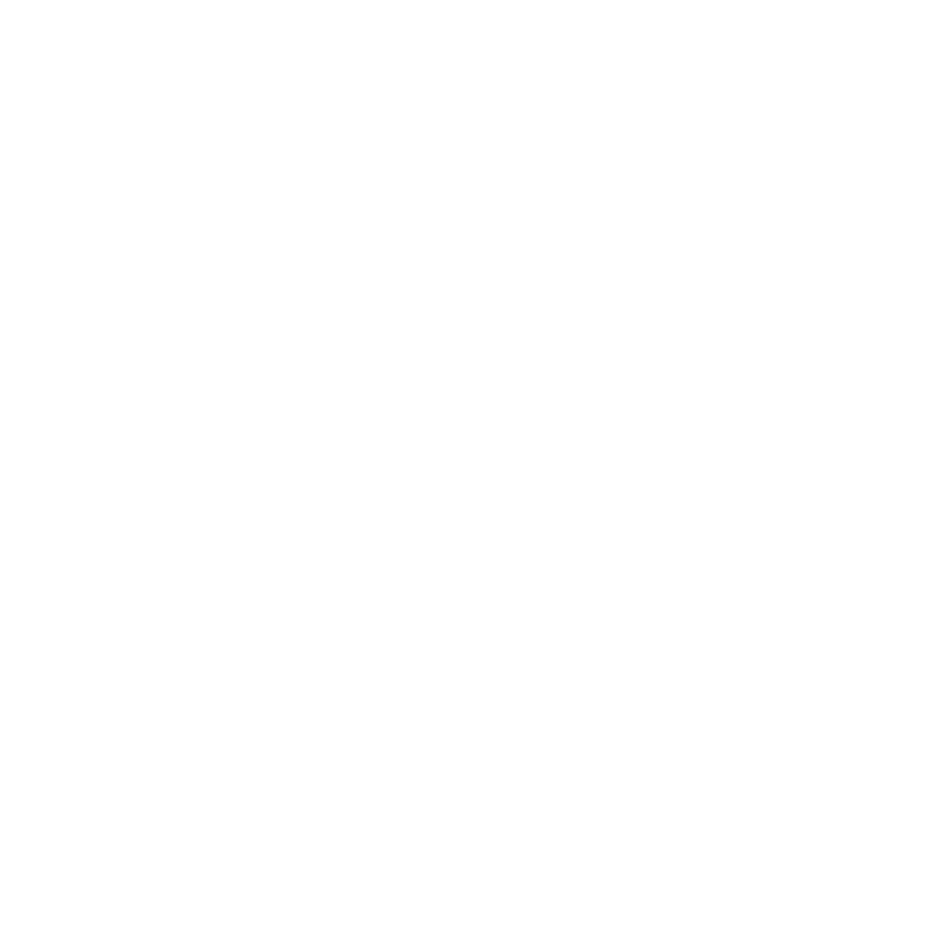 scroll, scrollTop: 0, scrollLeft: 0, axis: both 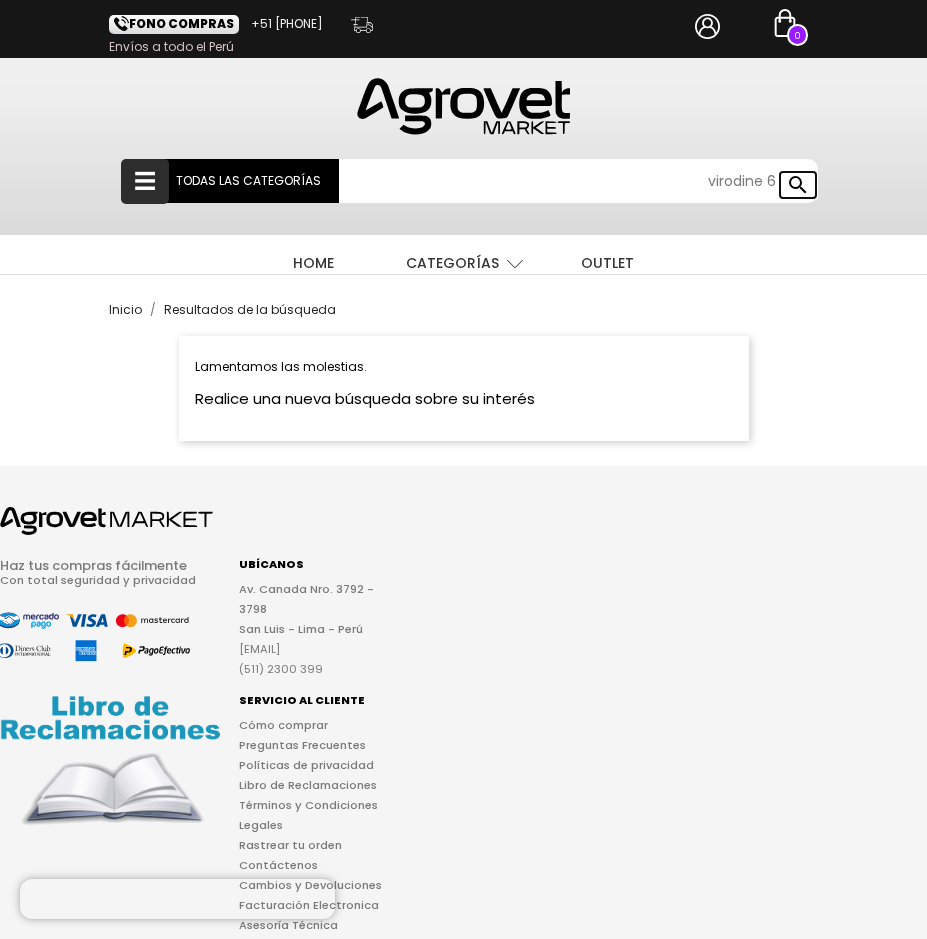 click on "" at bounding box center [798, 185] 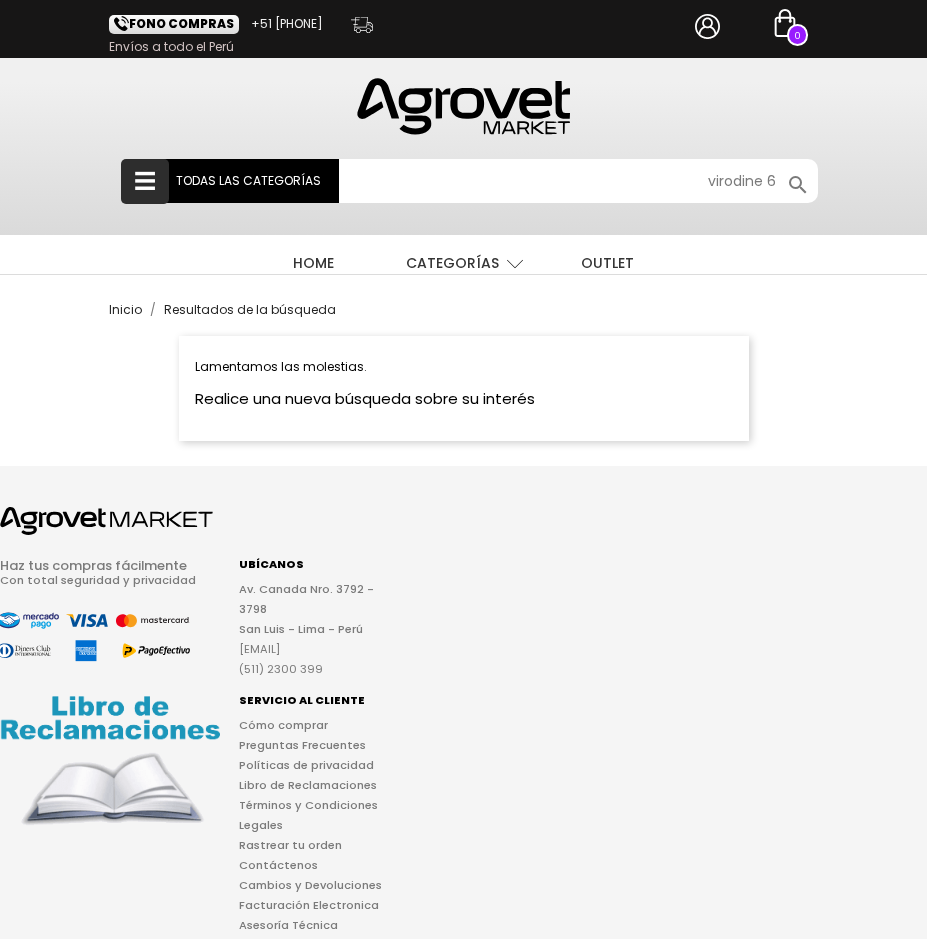 scroll, scrollTop: 0, scrollLeft: 0, axis: both 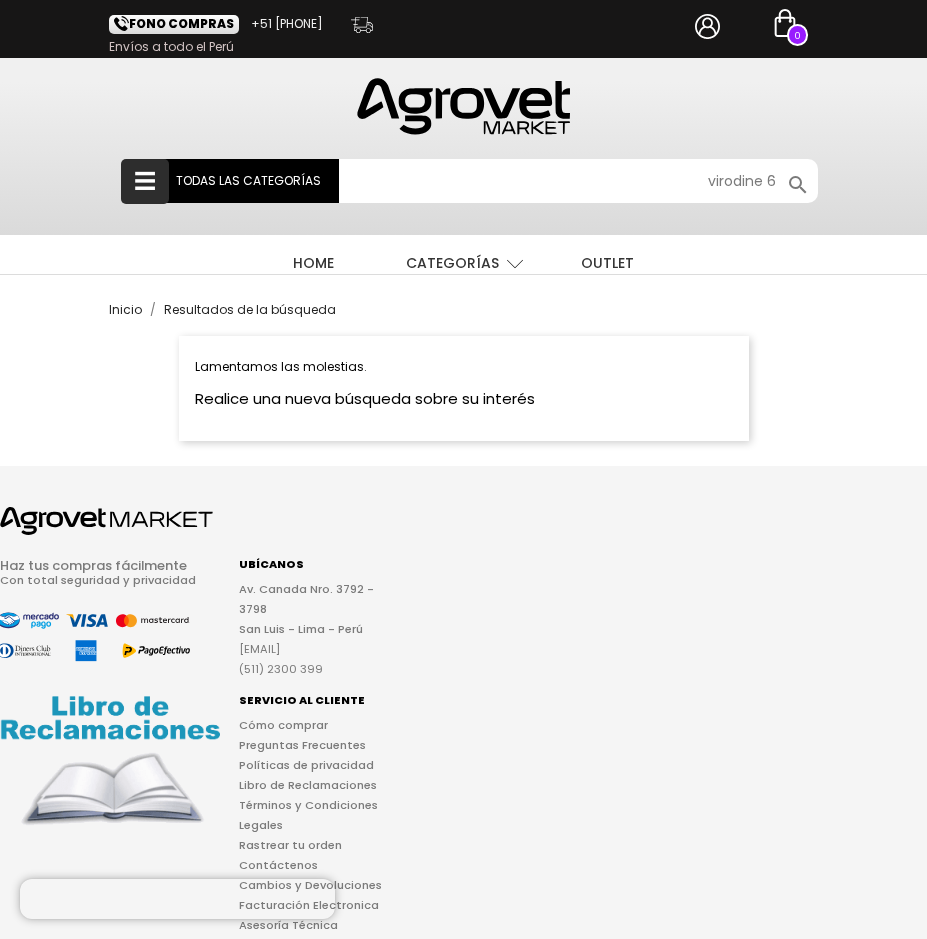 click on "☰
TODAS LAS CATEGORÍAS" at bounding box center (249, 181) 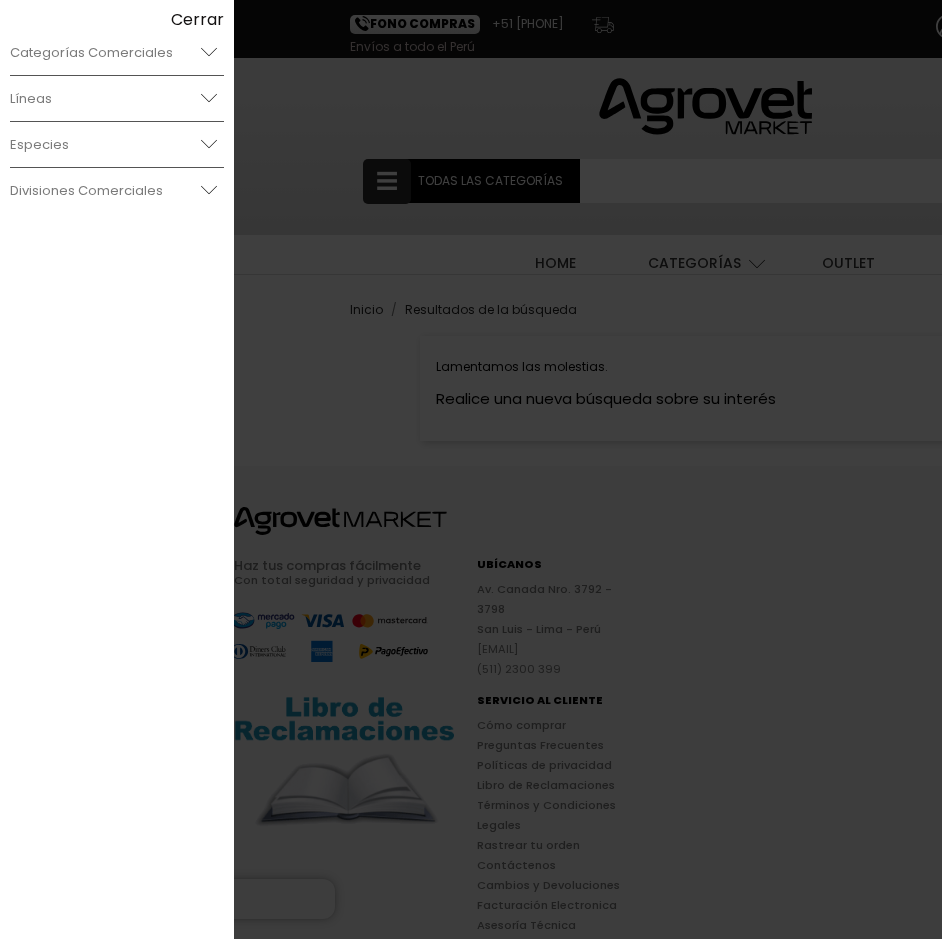 click at bounding box center [209, 52] 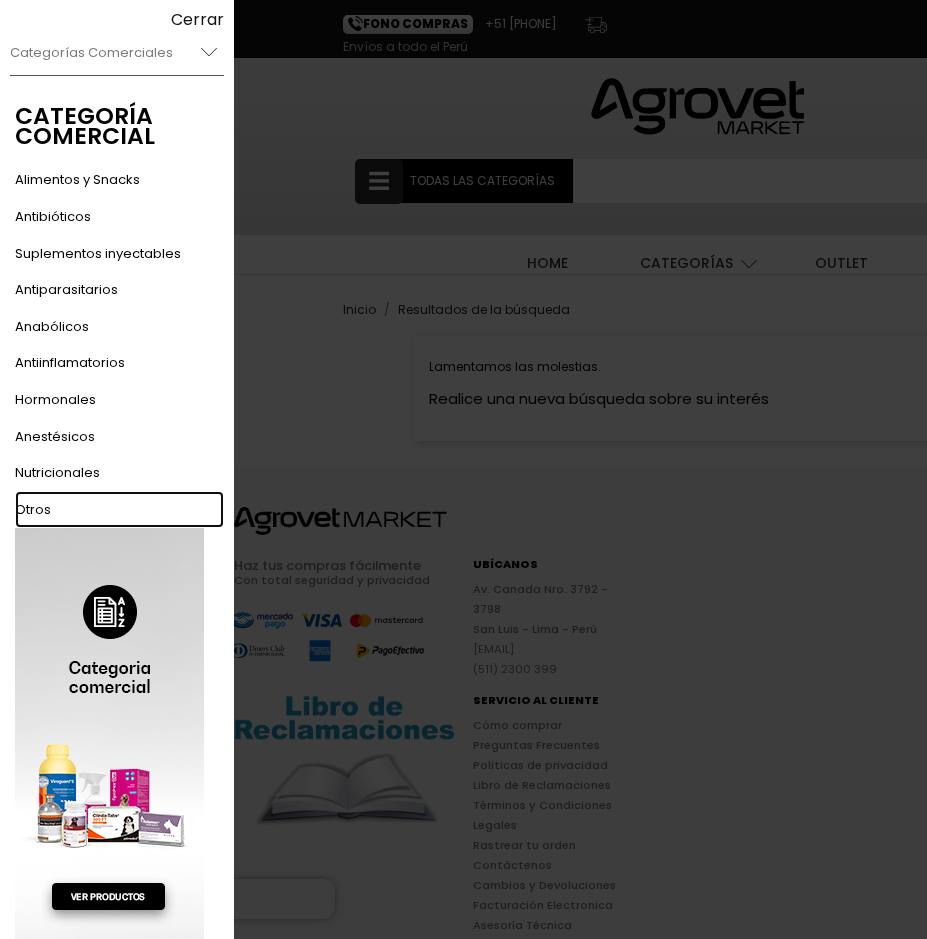 click on "Otros" at bounding box center [33, 509] 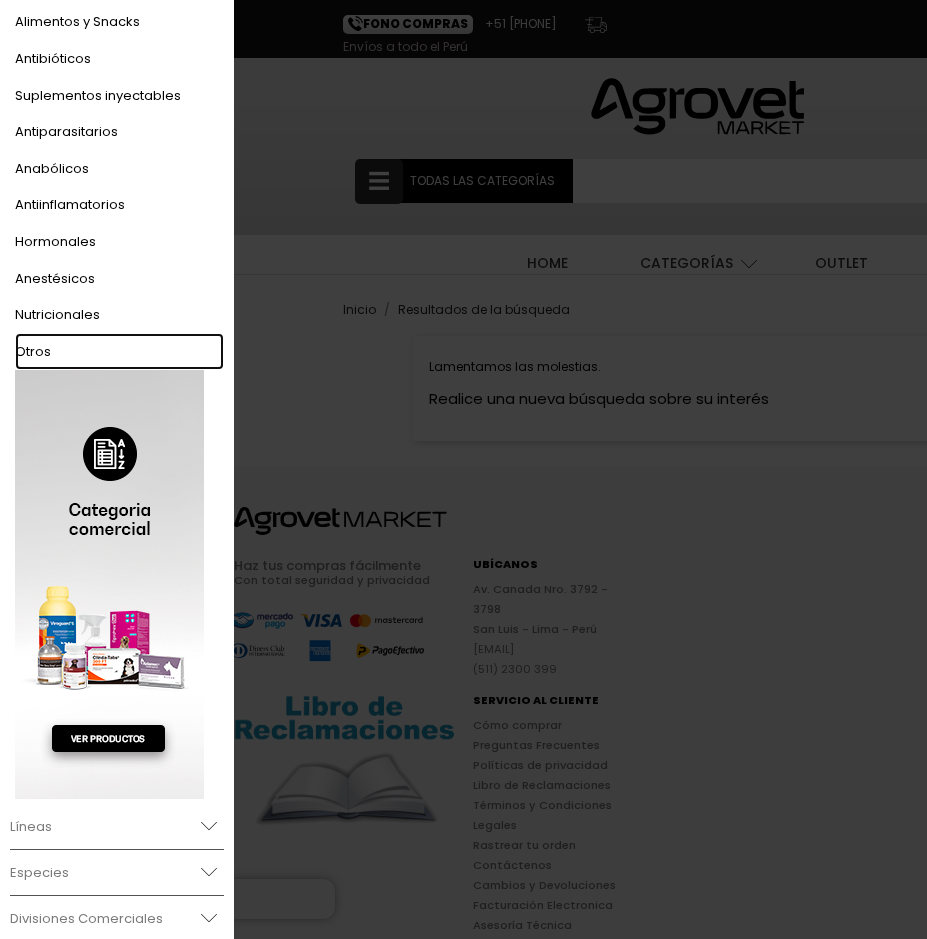 scroll, scrollTop: 160, scrollLeft: 0, axis: vertical 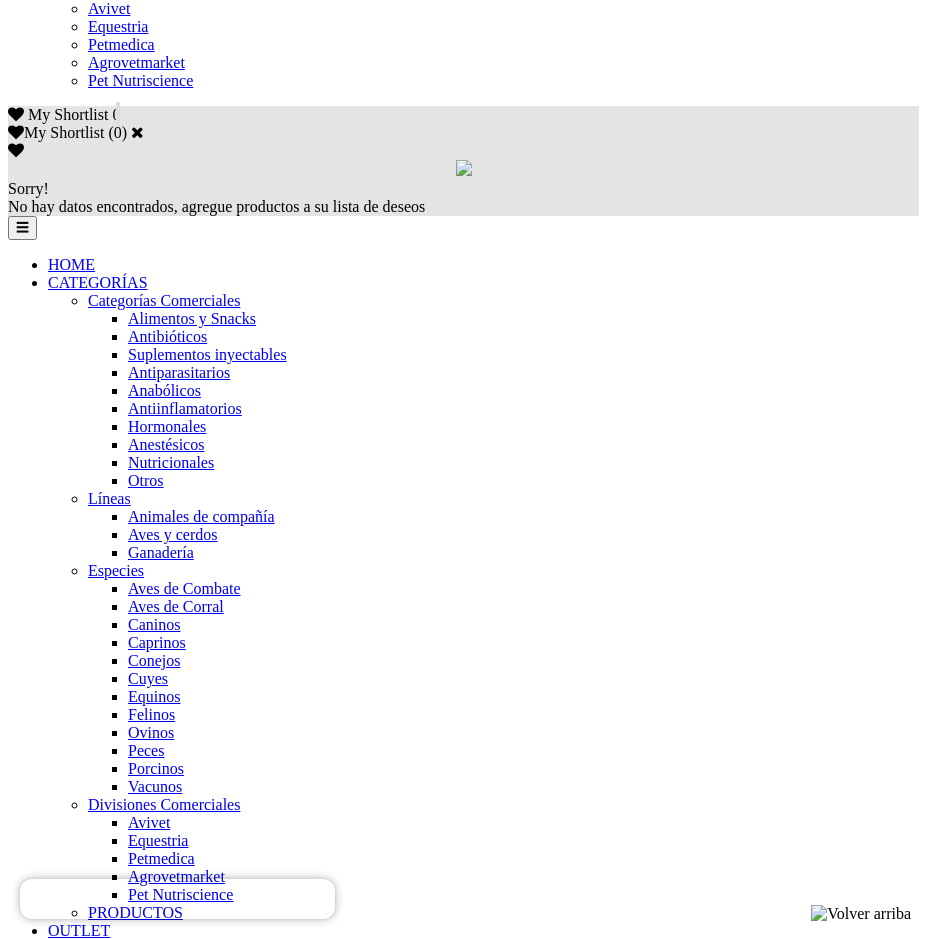 click at bounding box center (56, 4332) 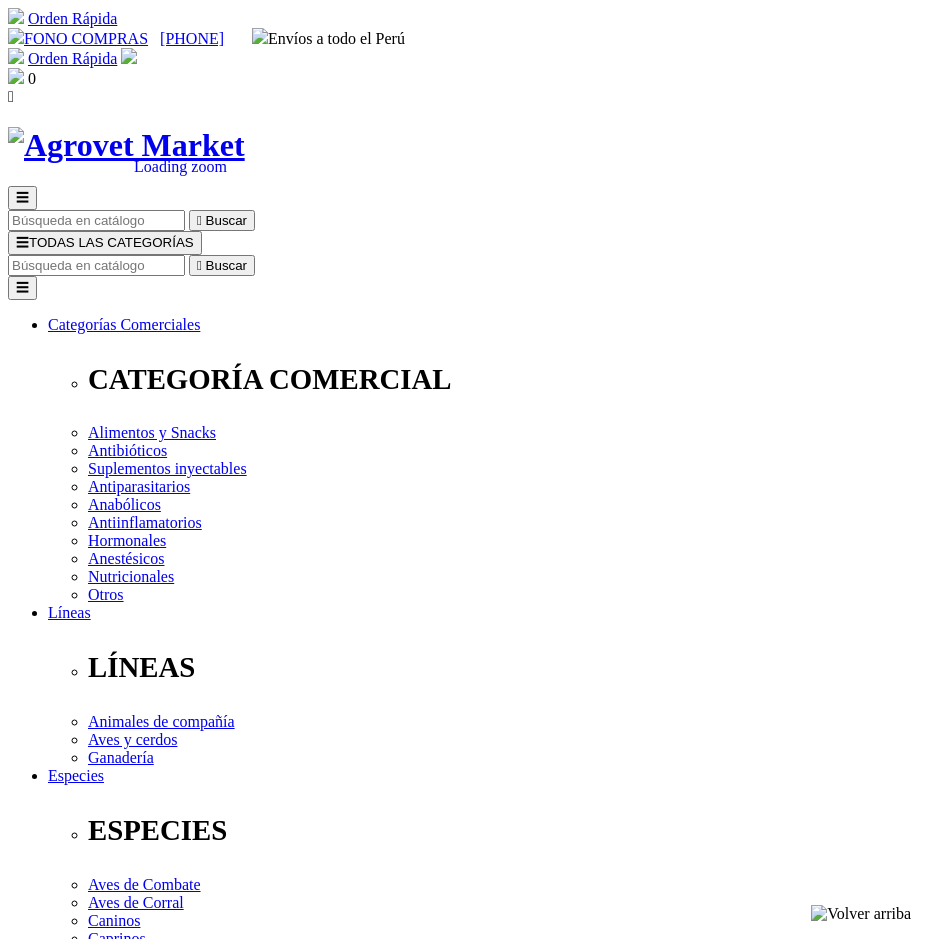 scroll, scrollTop: 0, scrollLeft: 0, axis: both 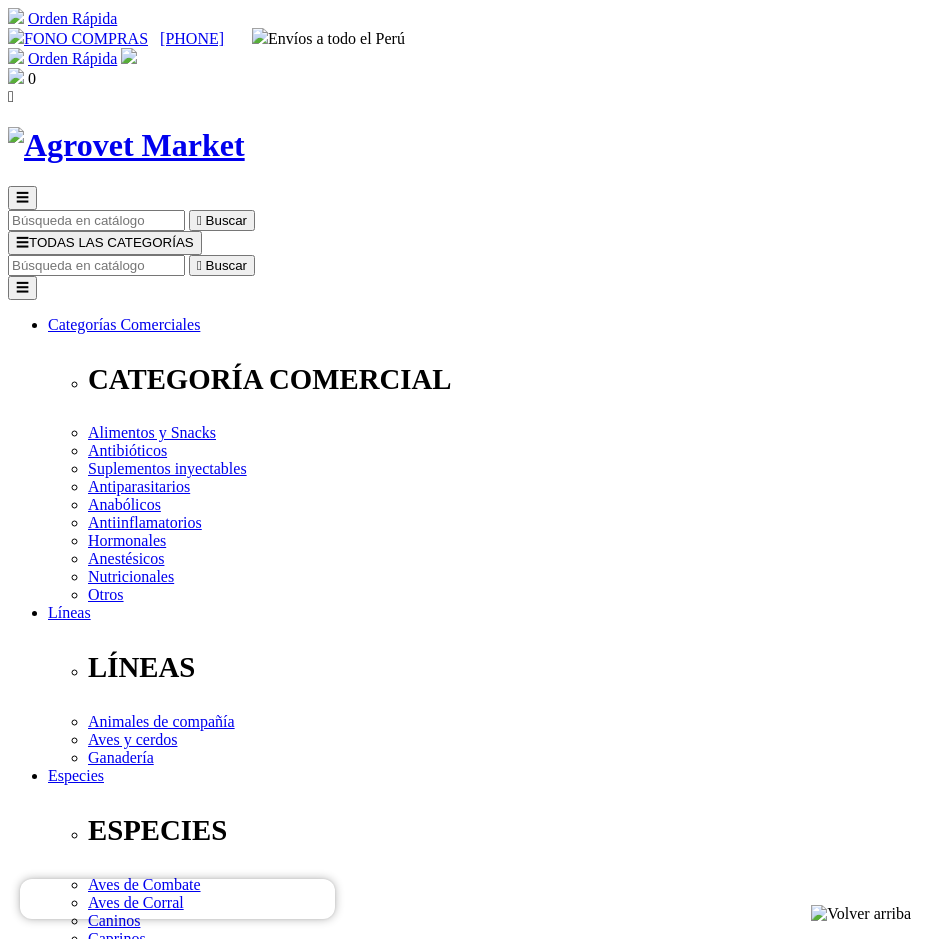 click on "Elige la presentación comercial que deseas
Balde x 5 kg
Pote x 1 Kg" at bounding box center (148, 2900) 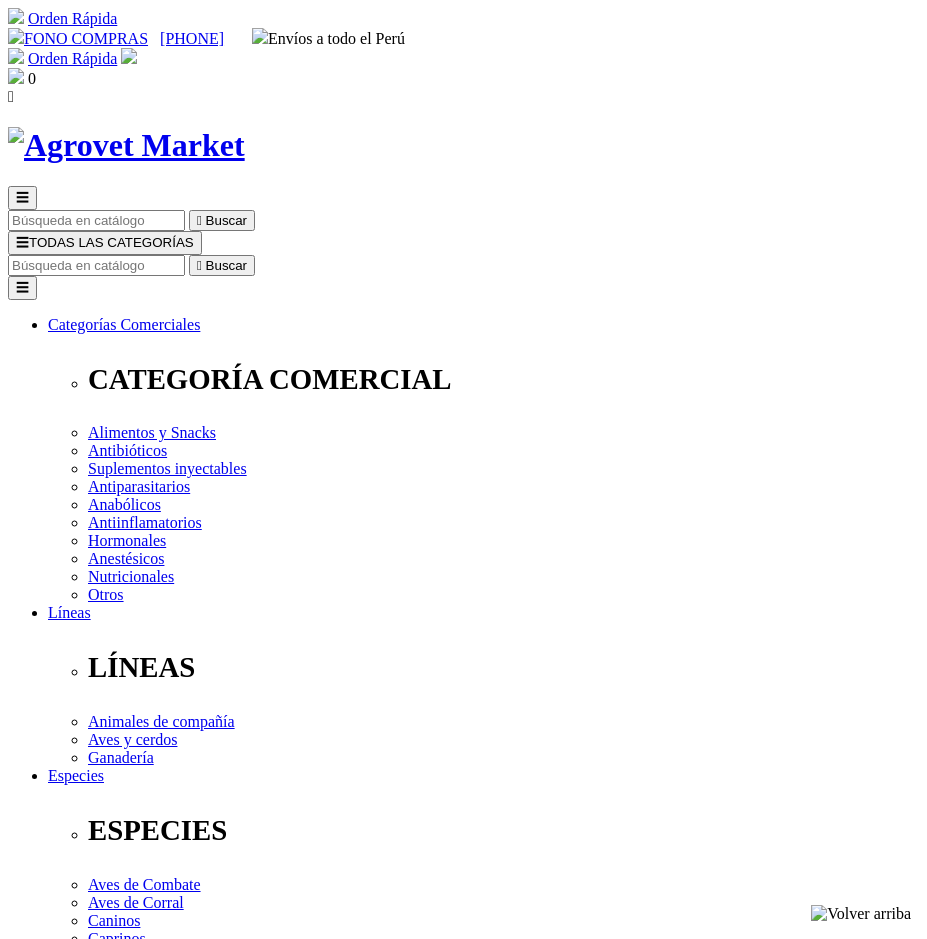 scroll, scrollTop: 1200, scrollLeft: 0, axis: vertical 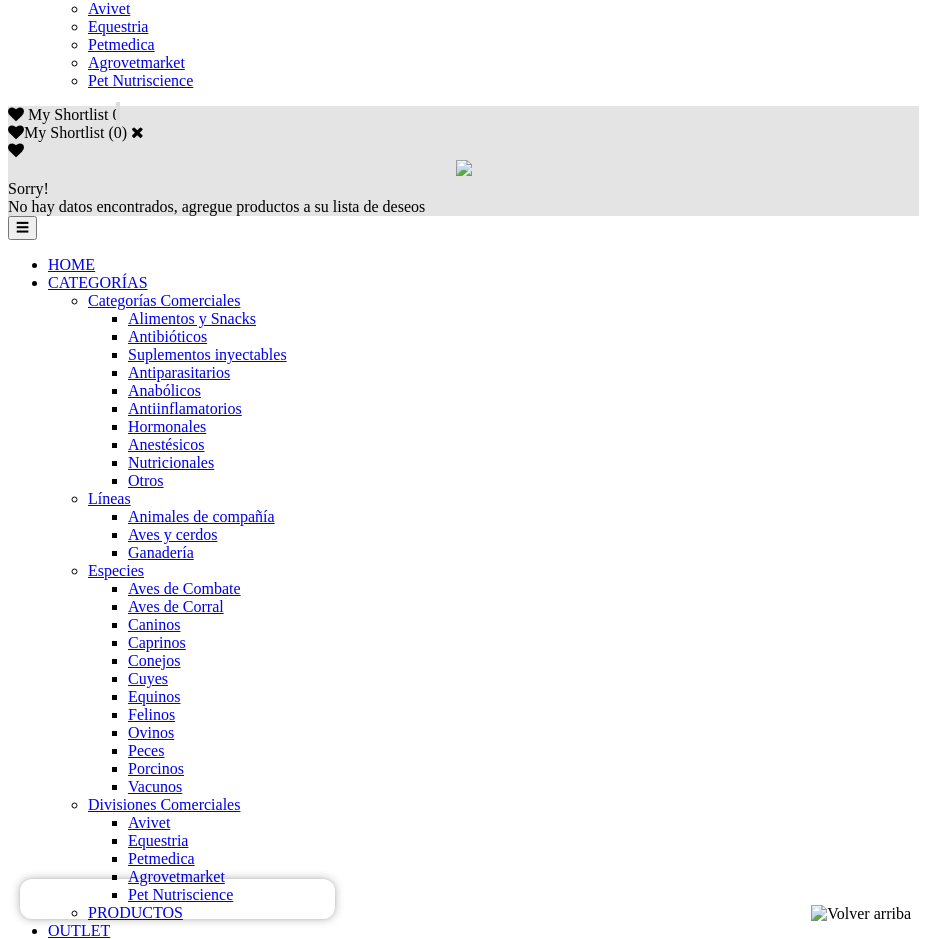 click at bounding box center (60, 4582) 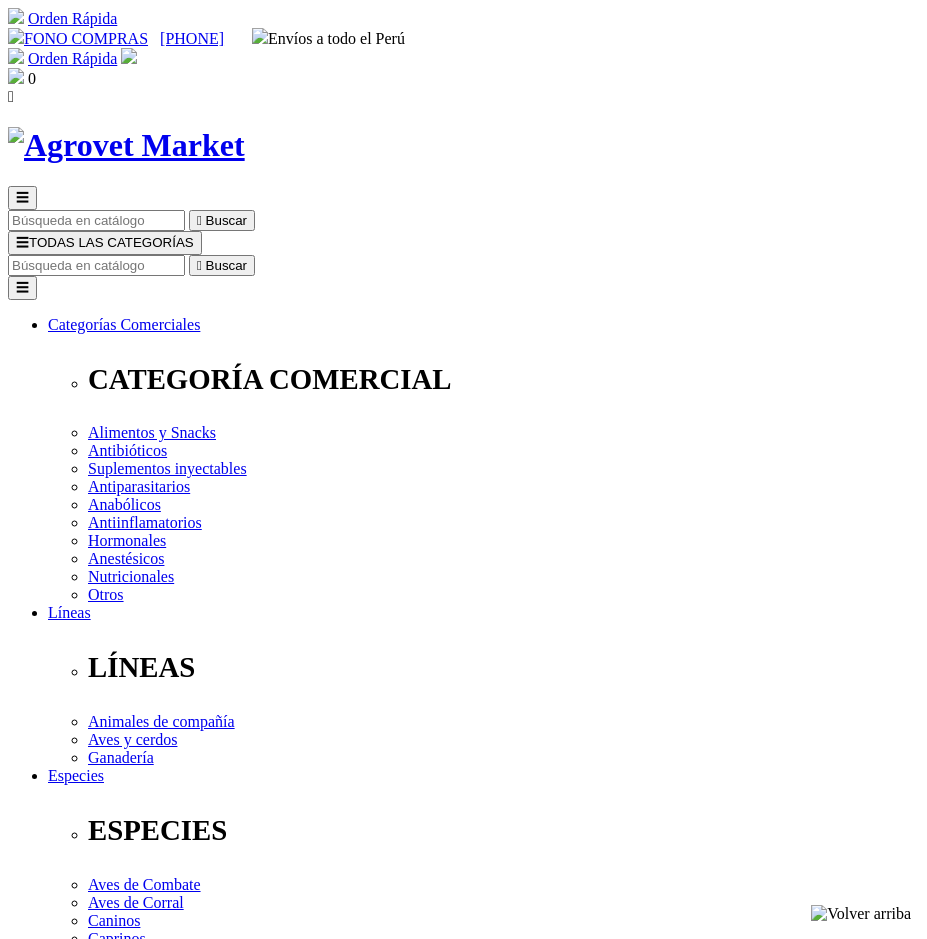 scroll, scrollTop: 0, scrollLeft: 0, axis: both 